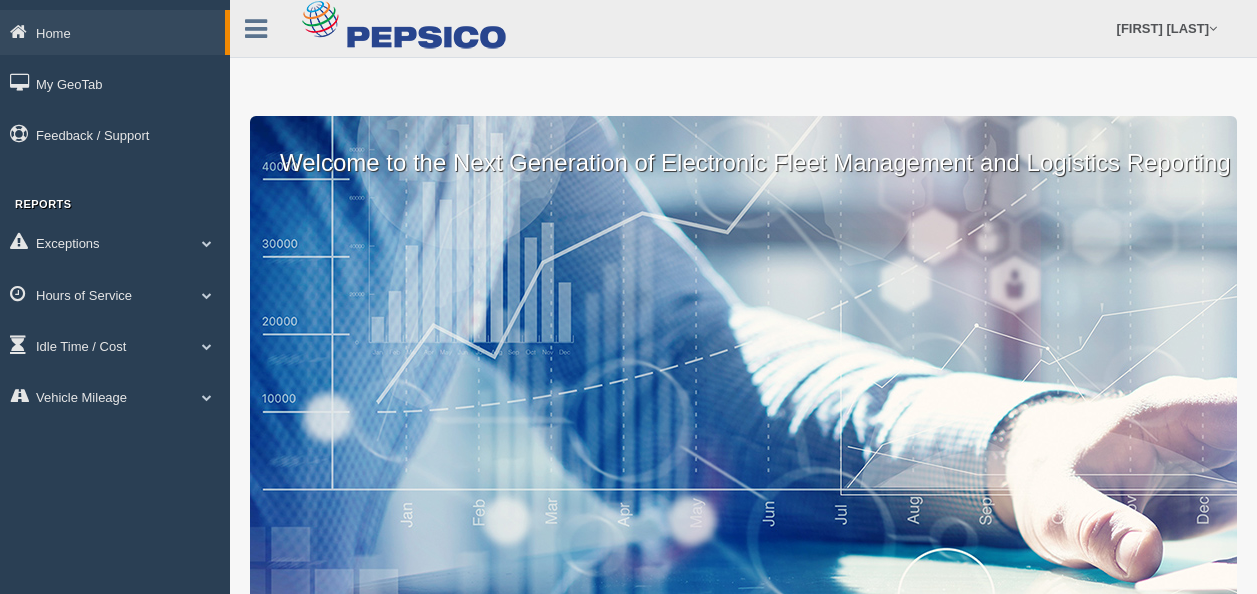 scroll, scrollTop: 0, scrollLeft: 0, axis: both 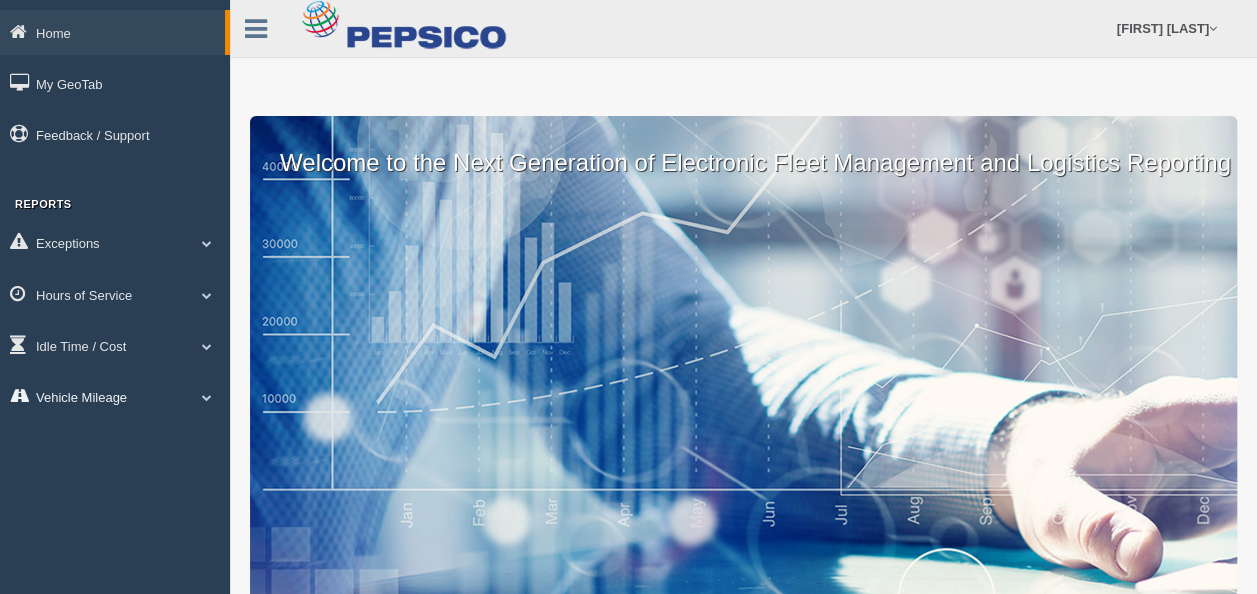 click at bounding box center (207, 243) 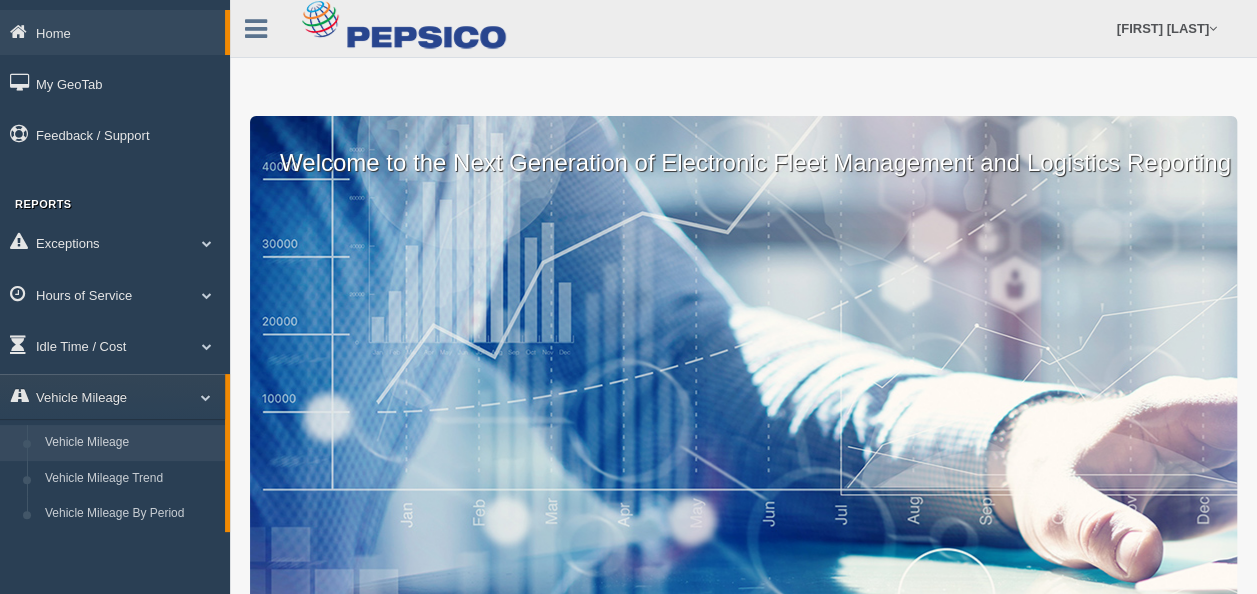 click on "Vehicle Mileage" at bounding box center [130, 443] 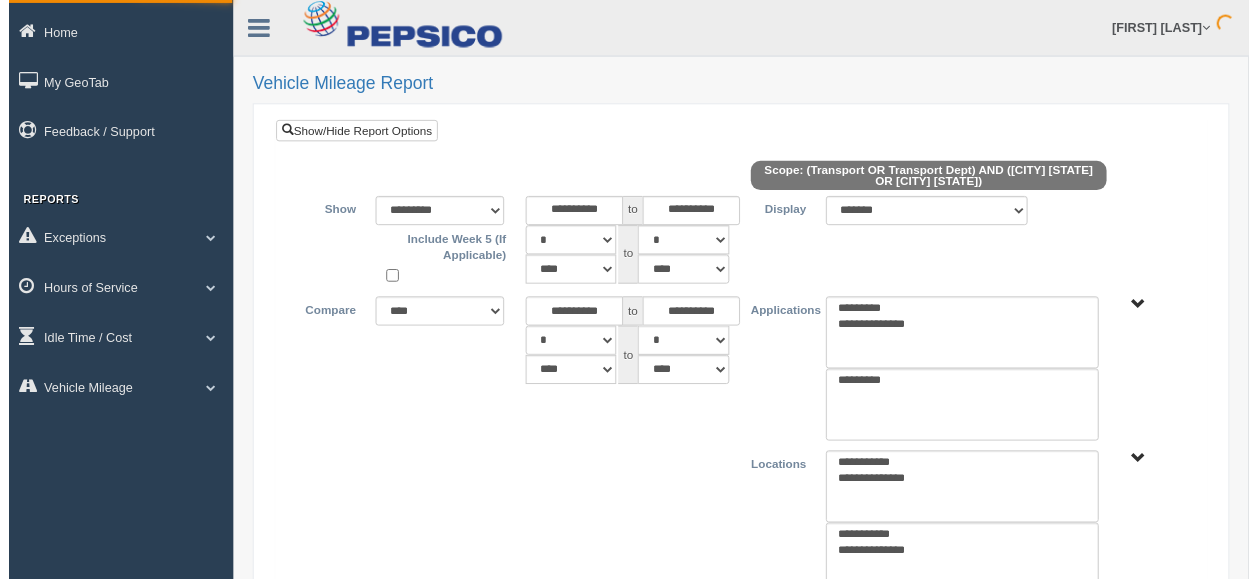 scroll, scrollTop: 0, scrollLeft: 0, axis: both 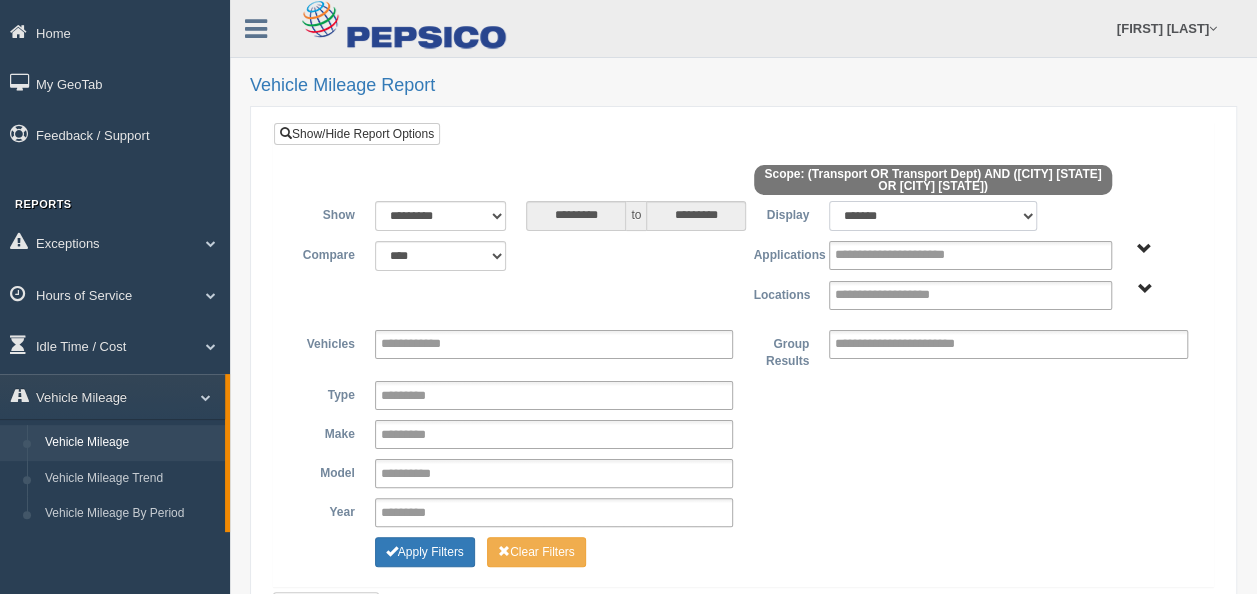 click on "*******
******" at bounding box center [933, 216] 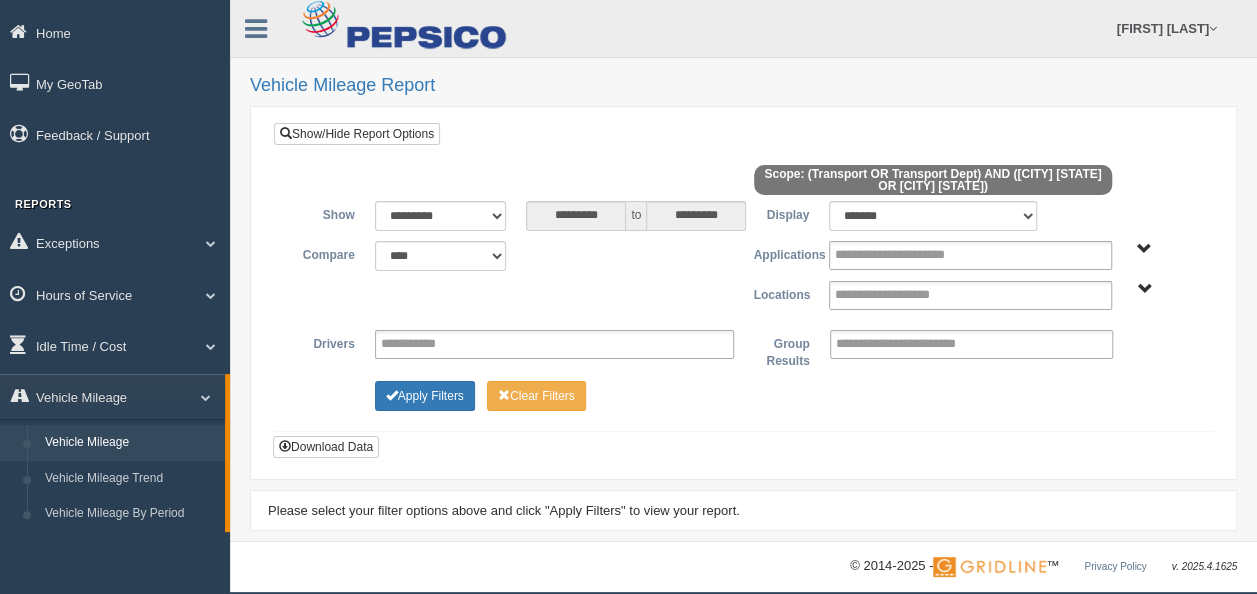 click on "Columbia MD Hyattsville MD" at bounding box center [1144, 289] 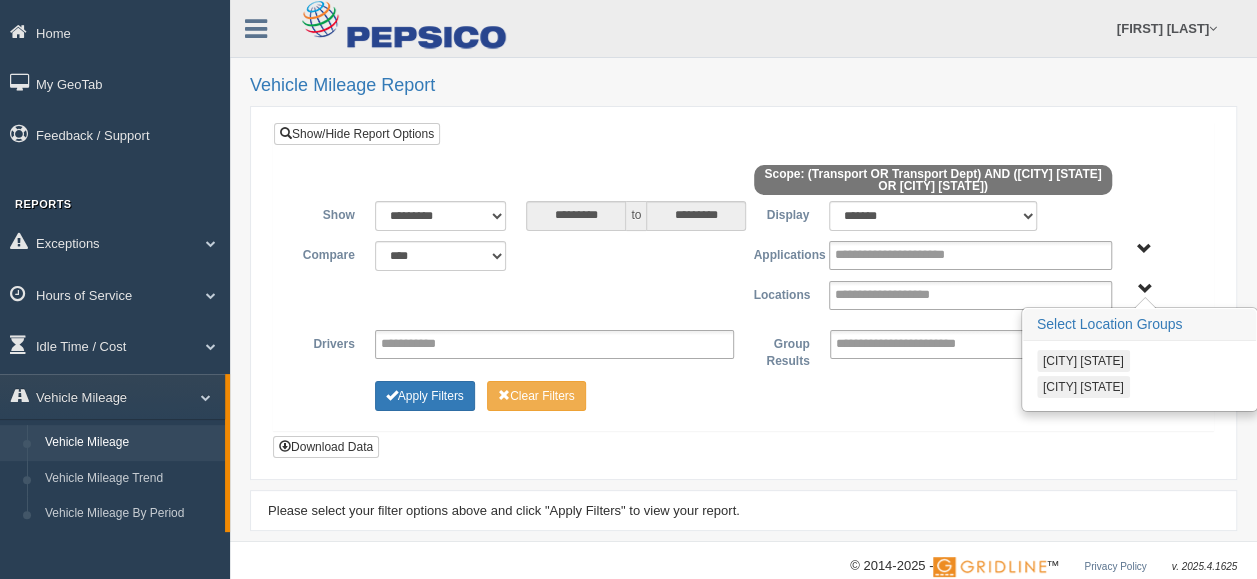 click on "[CITY] [STATE]" at bounding box center [1083, 387] 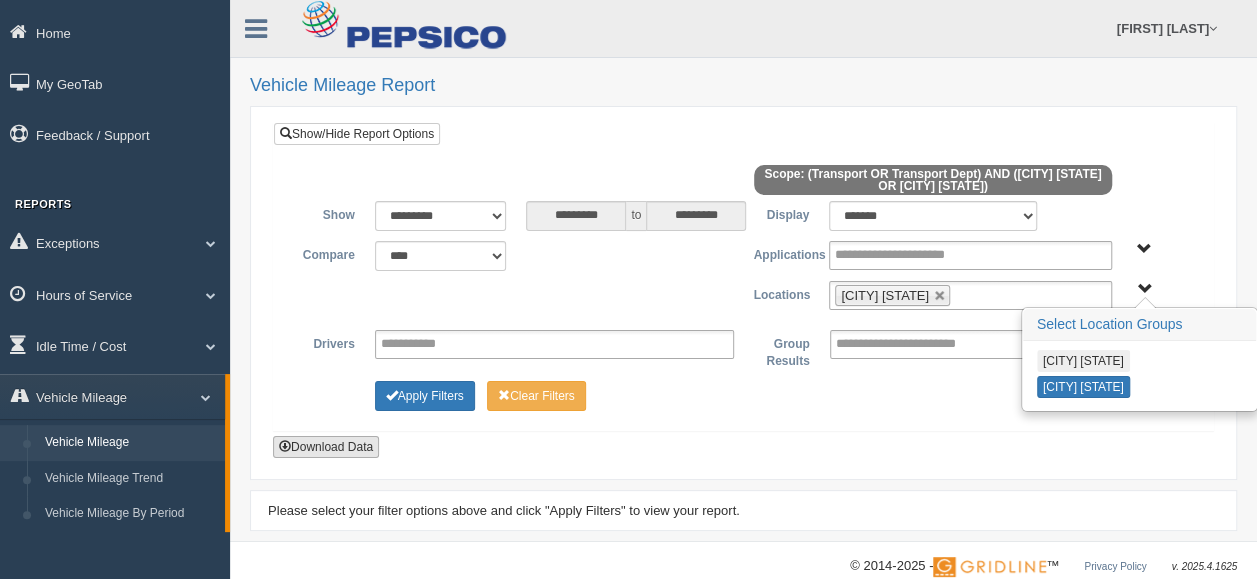 click on "Download Data" at bounding box center [326, 447] 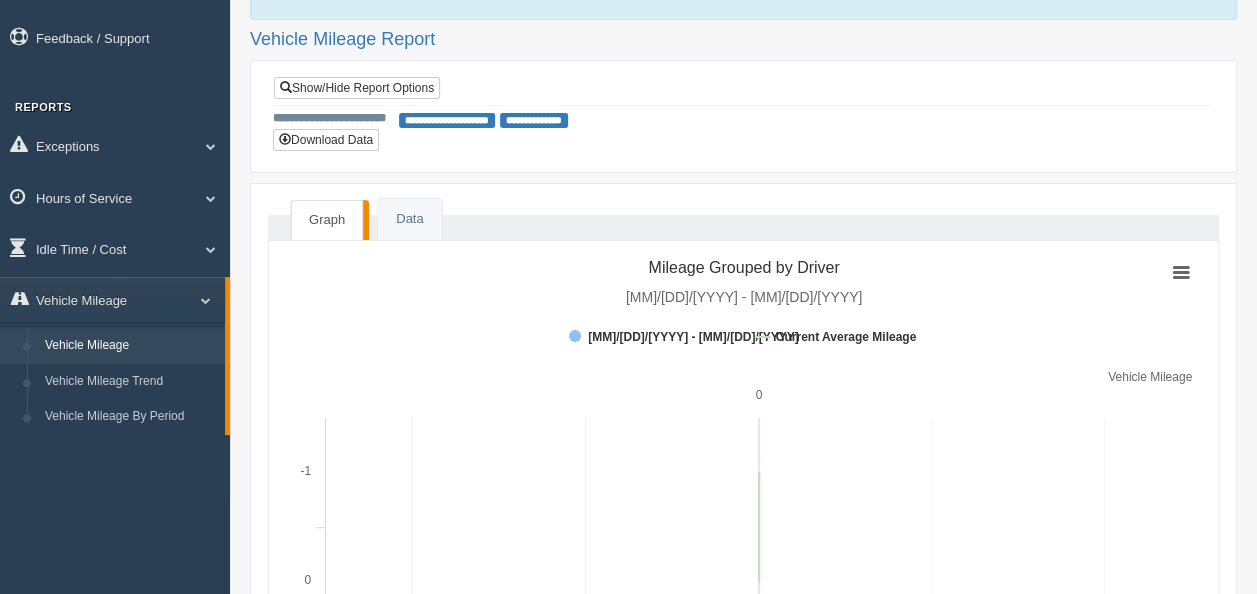 scroll, scrollTop: 0, scrollLeft: 0, axis: both 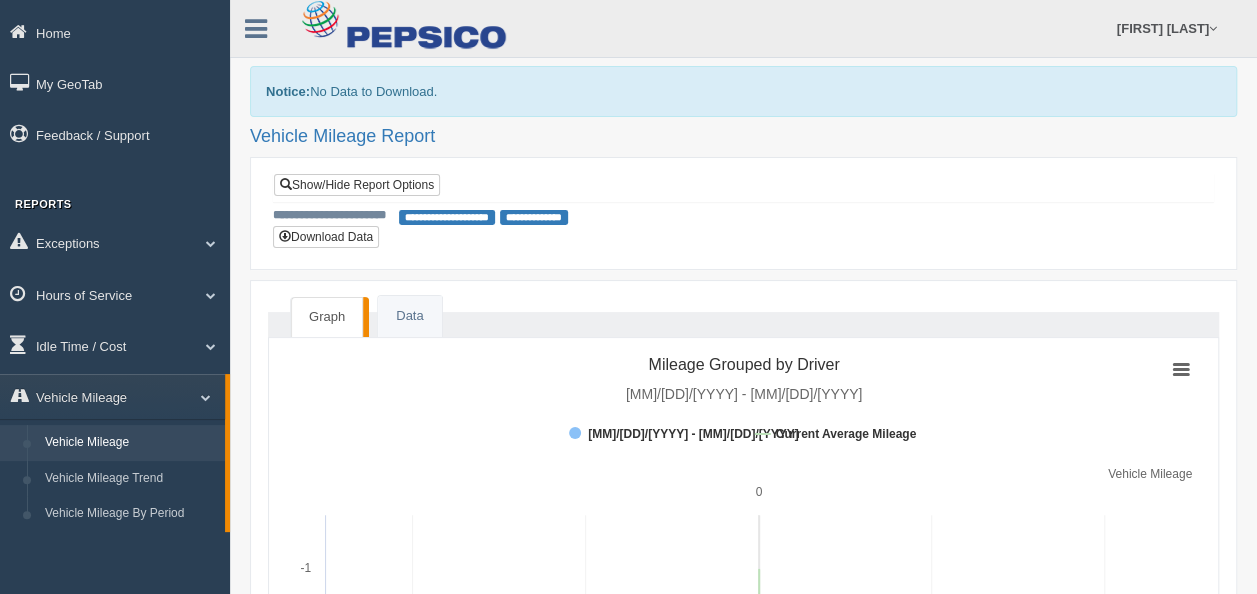 click on "Vehicle Mileage" at bounding box center [130, 443] 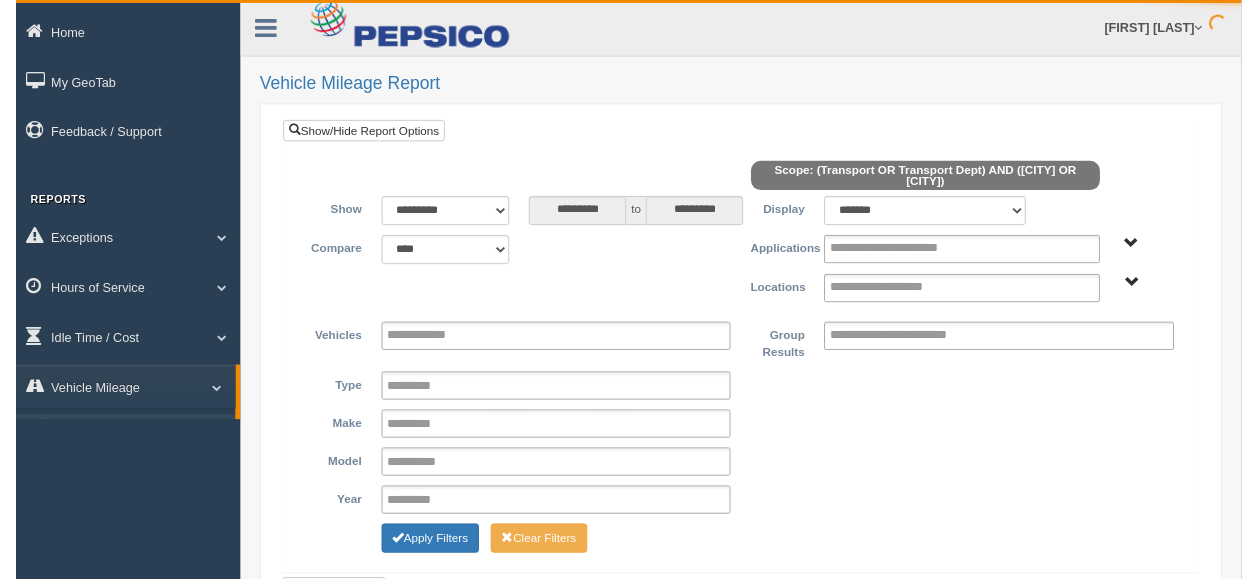 scroll, scrollTop: 0, scrollLeft: 0, axis: both 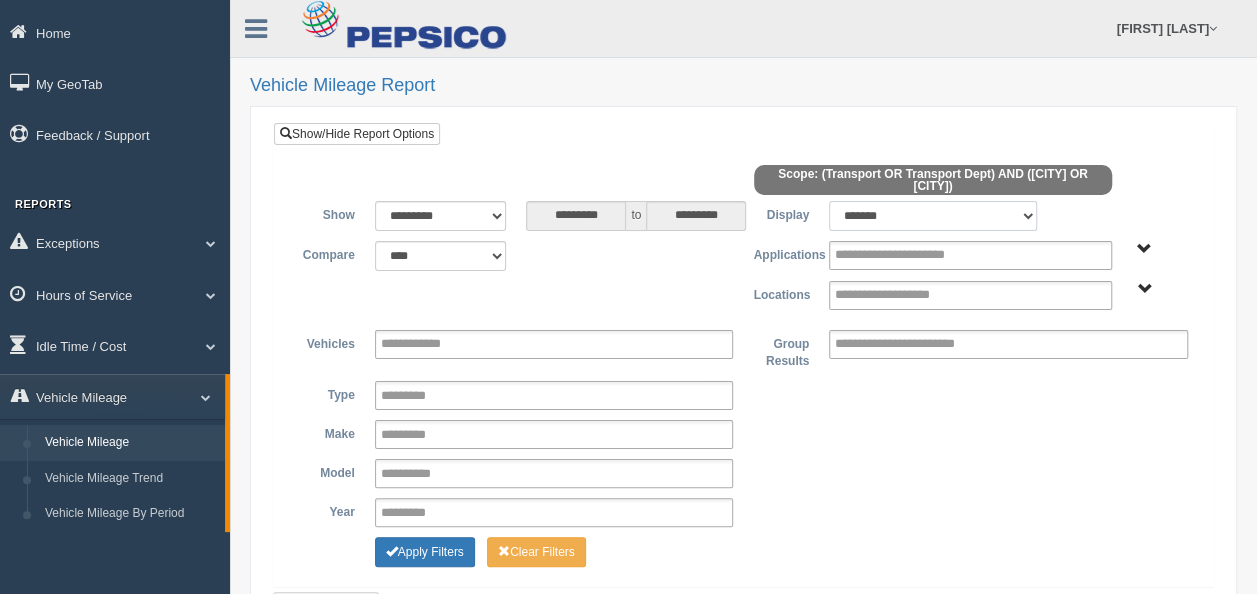 click on "*******
******" at bounding box center [933, 216] 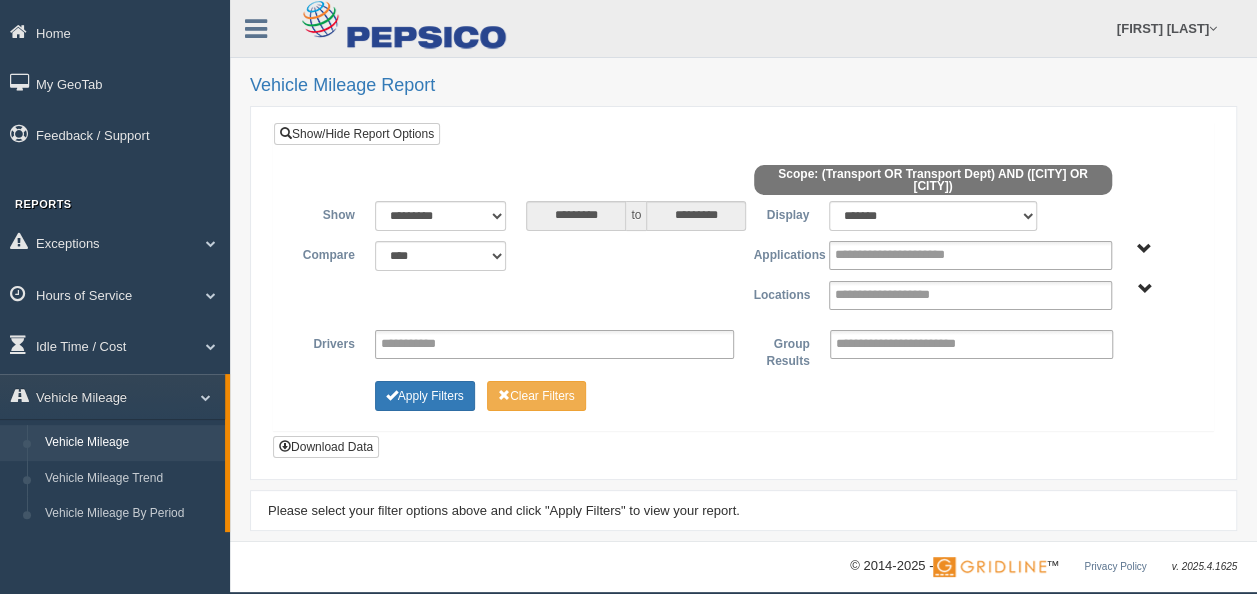 click on "Columbia MD Hyattsville MD" at bounding box center [1144, 289] 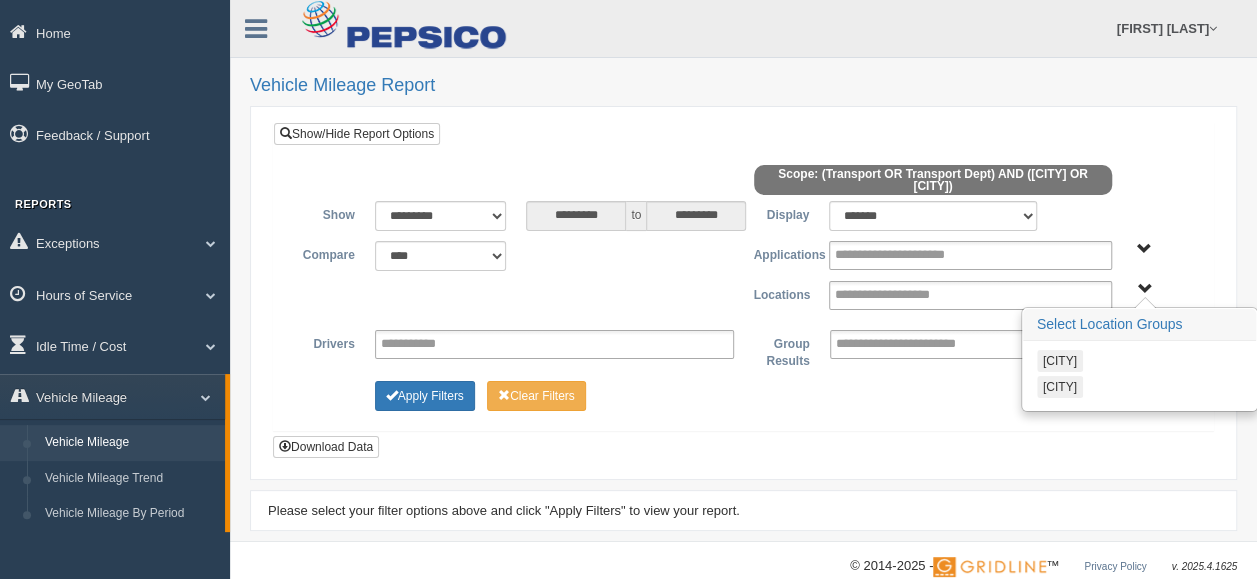 click on "[CITY] [STATE]" at bounding box center (1060, 387) 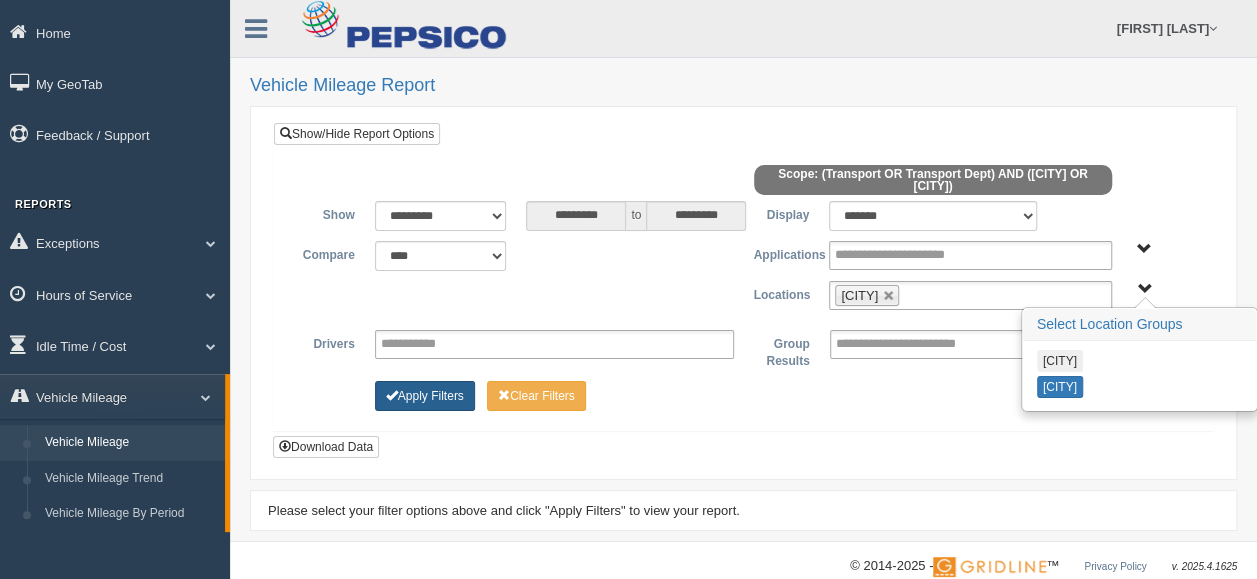 click on "Apply Filters" at bounding box center (425, 396) 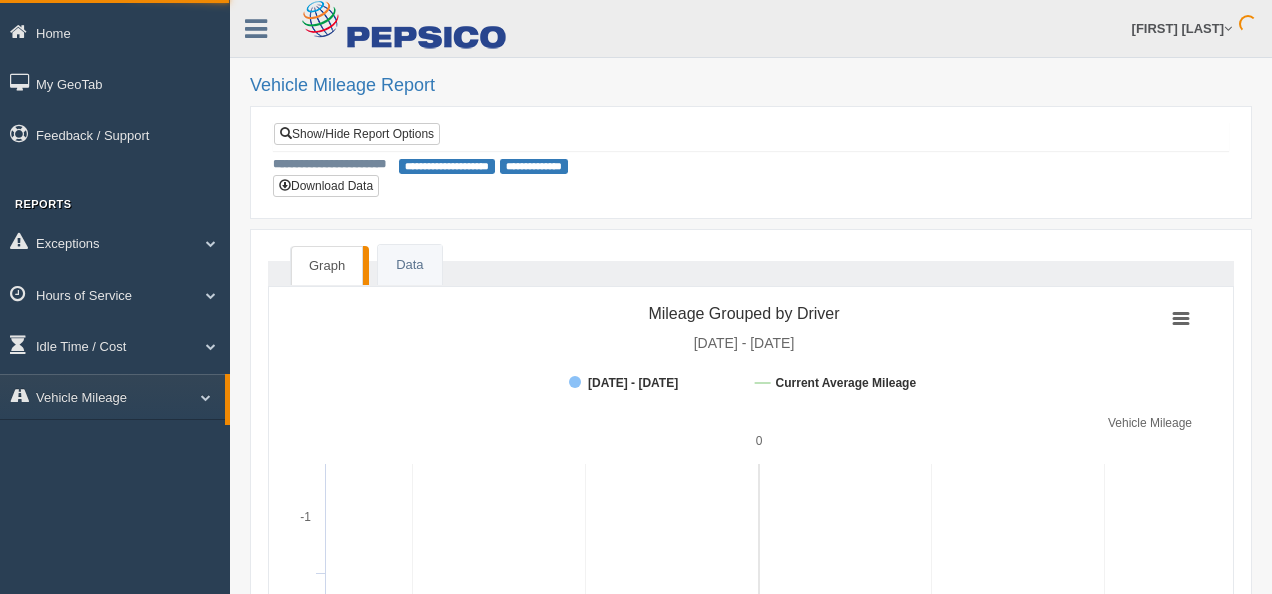 scroll, scrollTop: 0, scrollLeft: 0, axis: both 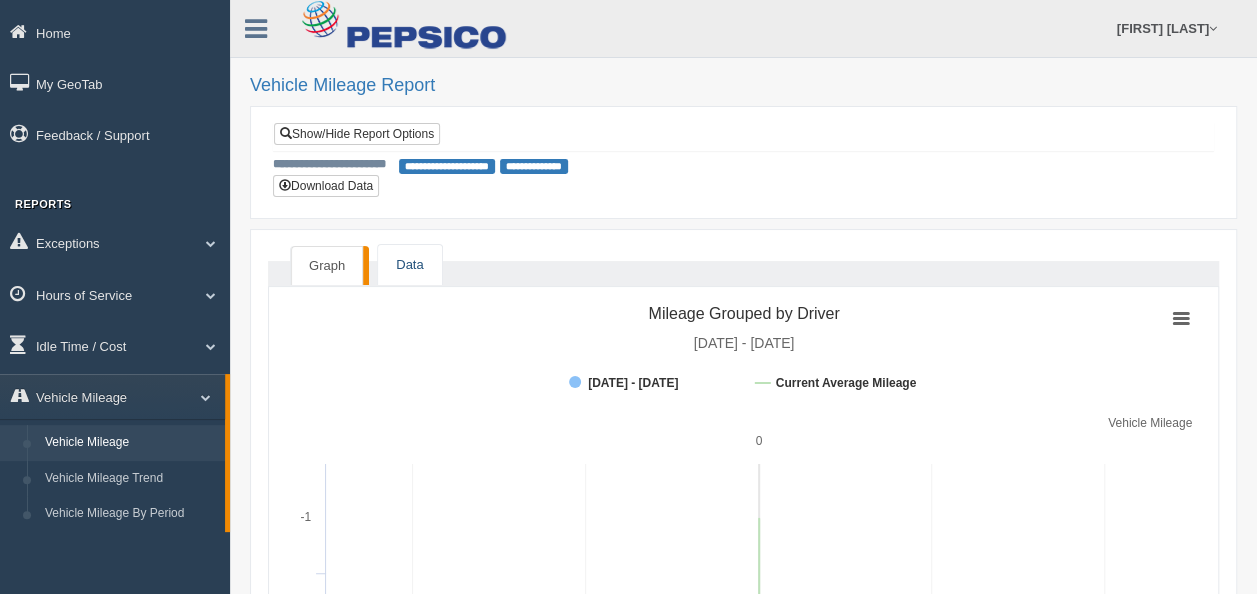 click on "Data" at bounding box center [409, 265] 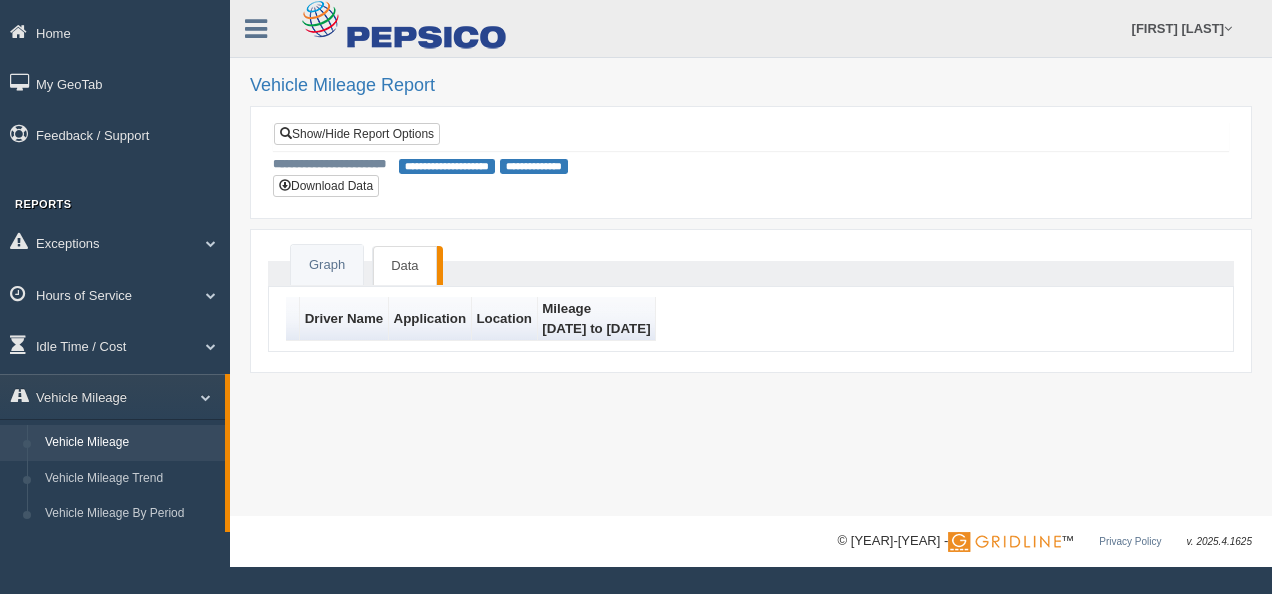 click on "Vehicle Mileage" at bounding box center [130, 443] 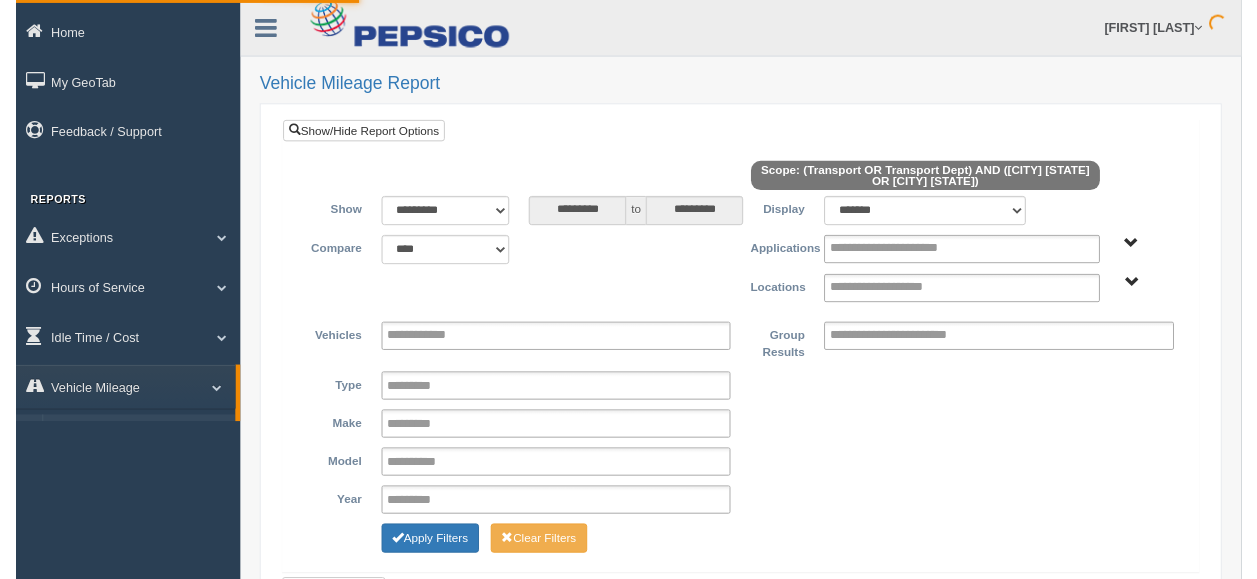 scroll, scrollTop: 0, scrollLeft: 0, axis: both 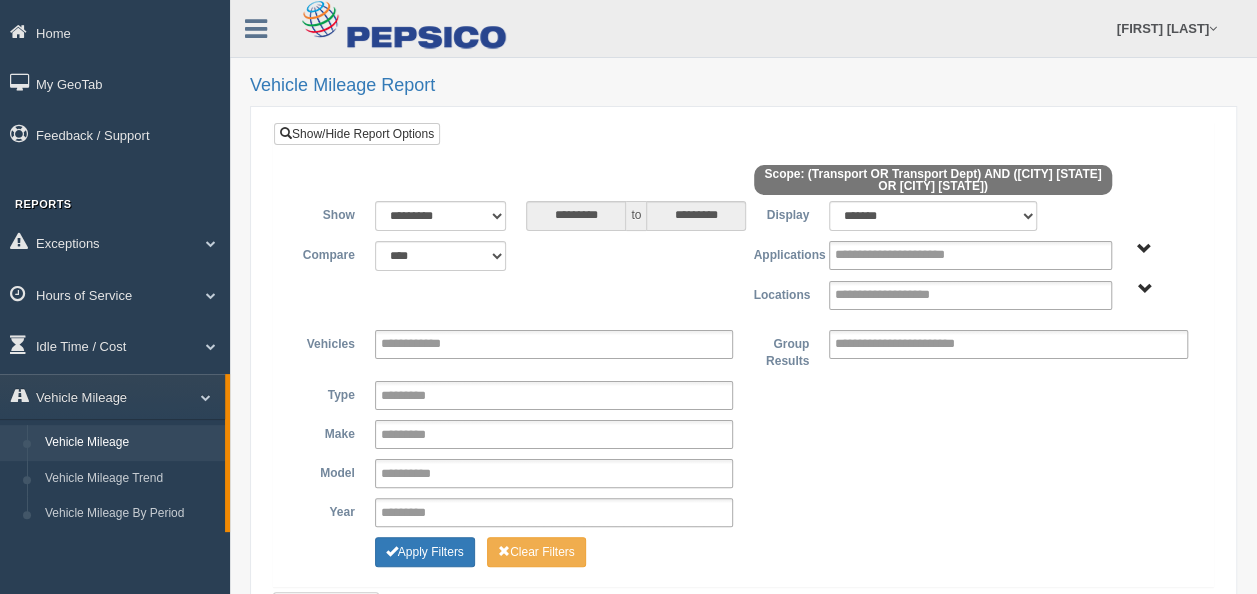click on "Transport" at bounding box center [1144, 249] 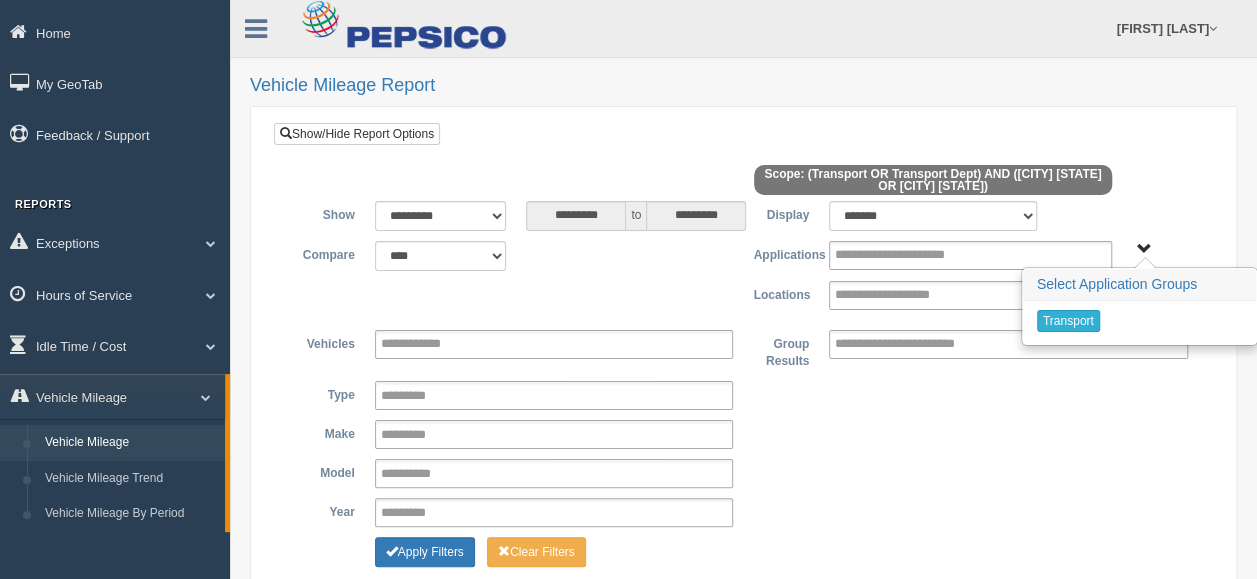 click on "Transport" at bounding box center (1068, 321) 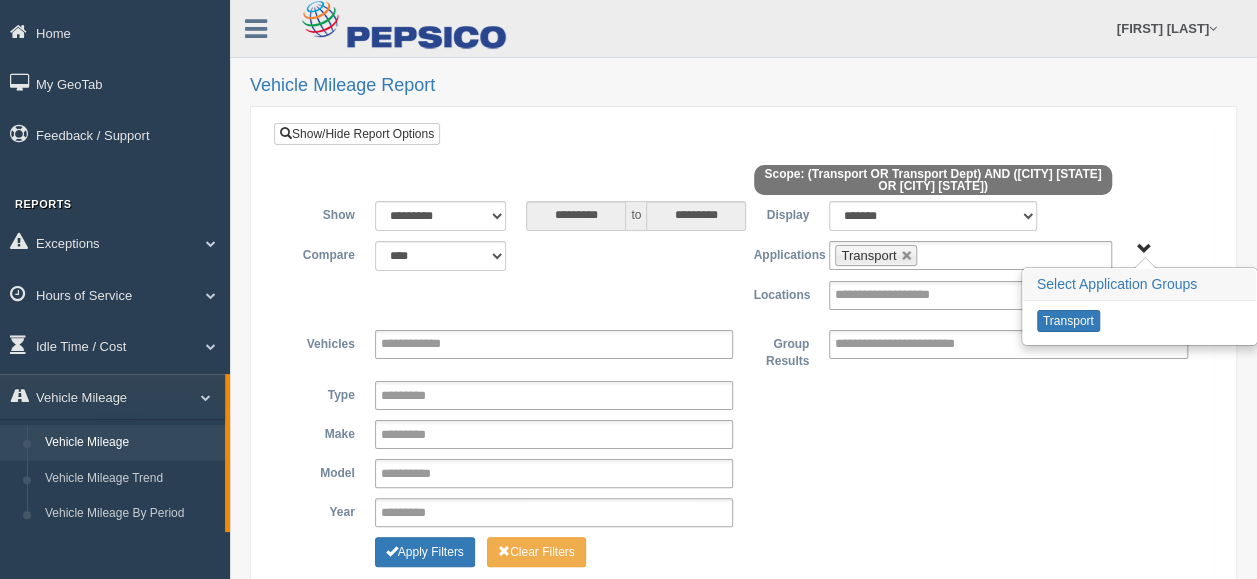 click on "**********" at bounding box center (743, 433) 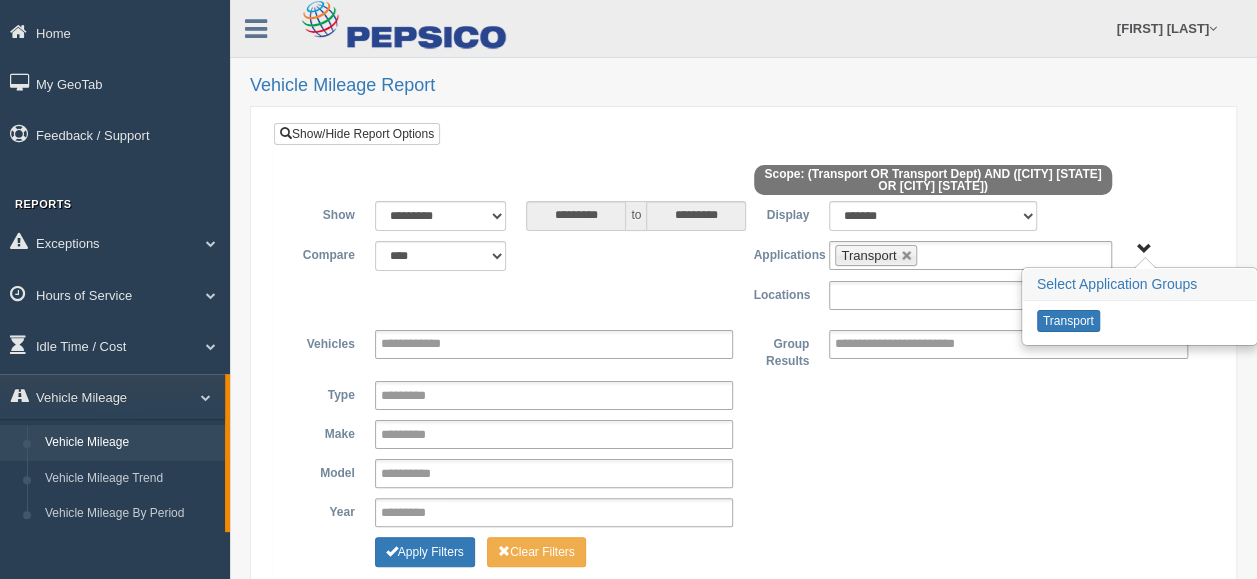 click at bounding box center [904, 295] 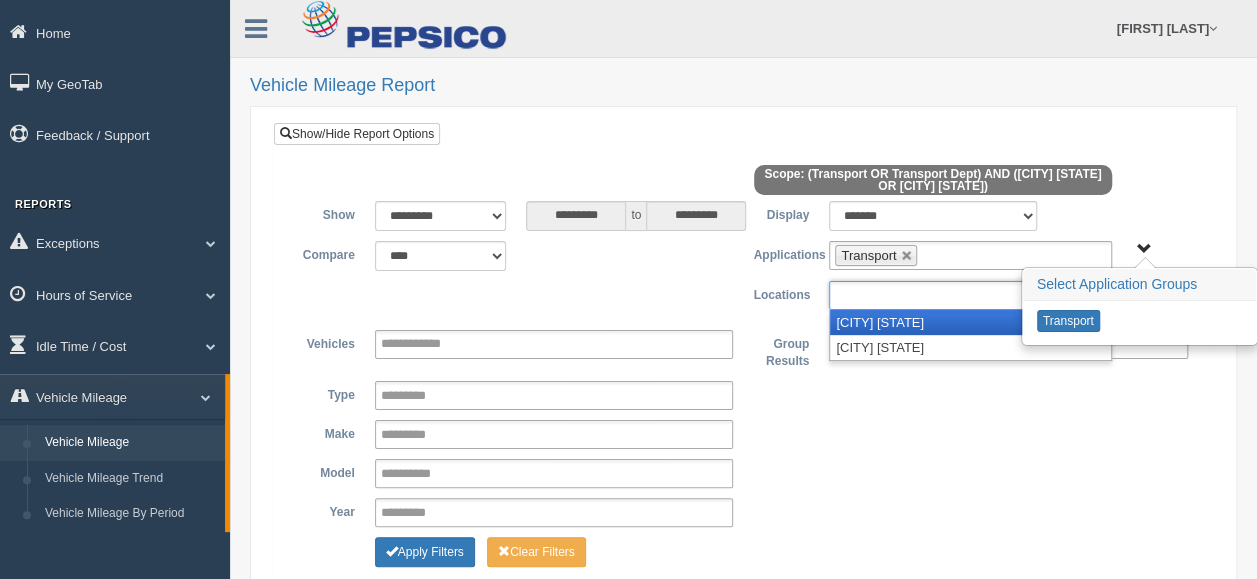 click on "[CITY] [STATE]" at bounding box center (970, 322) 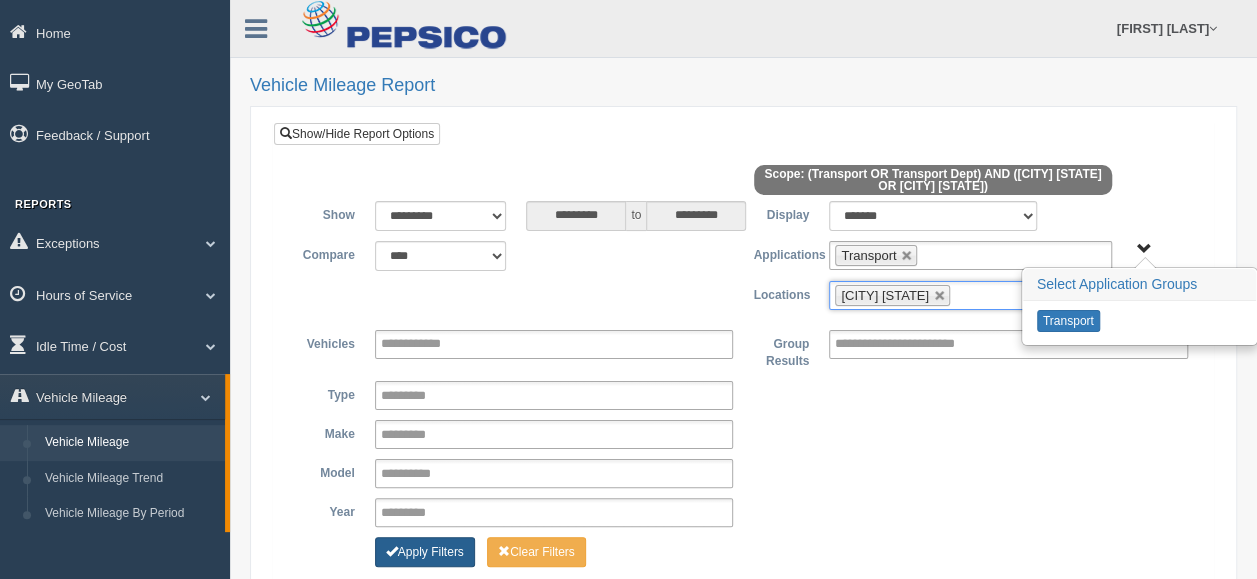 scroll, scrollTop: 180, scrollLeft: 0, axis: vertical 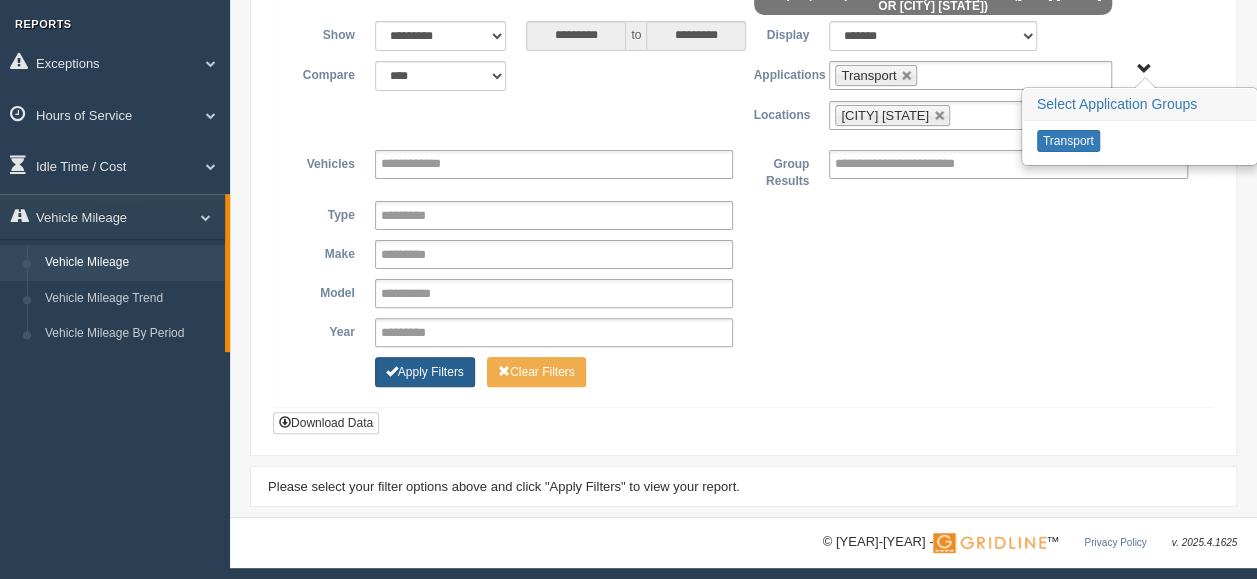 click on "Apply Filters" at bounding box center [425, 372] 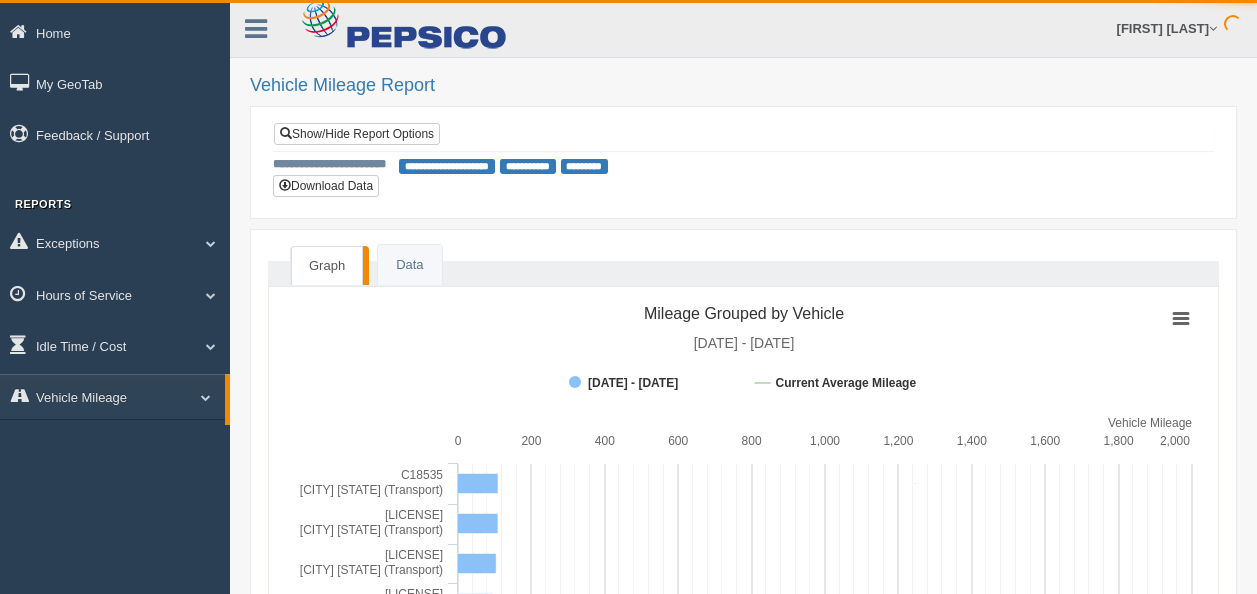 scroll, scrollTop: 0, scrollLeft: 0, axis: both 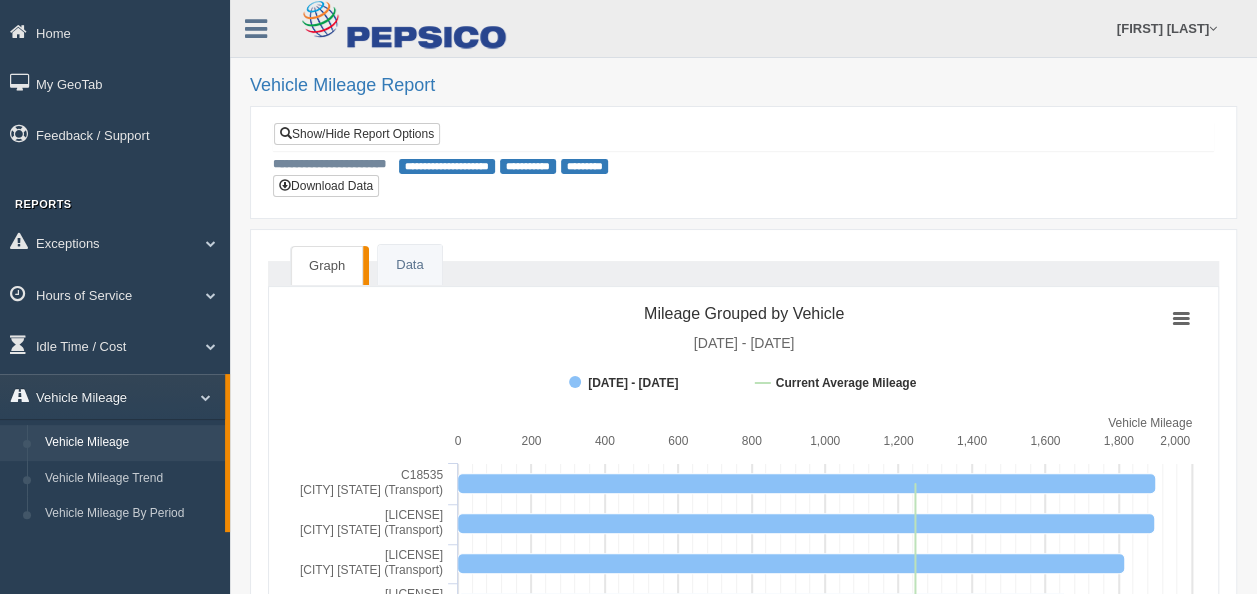 click on "Vehicle Mileage" at bounding box center (112, 396) 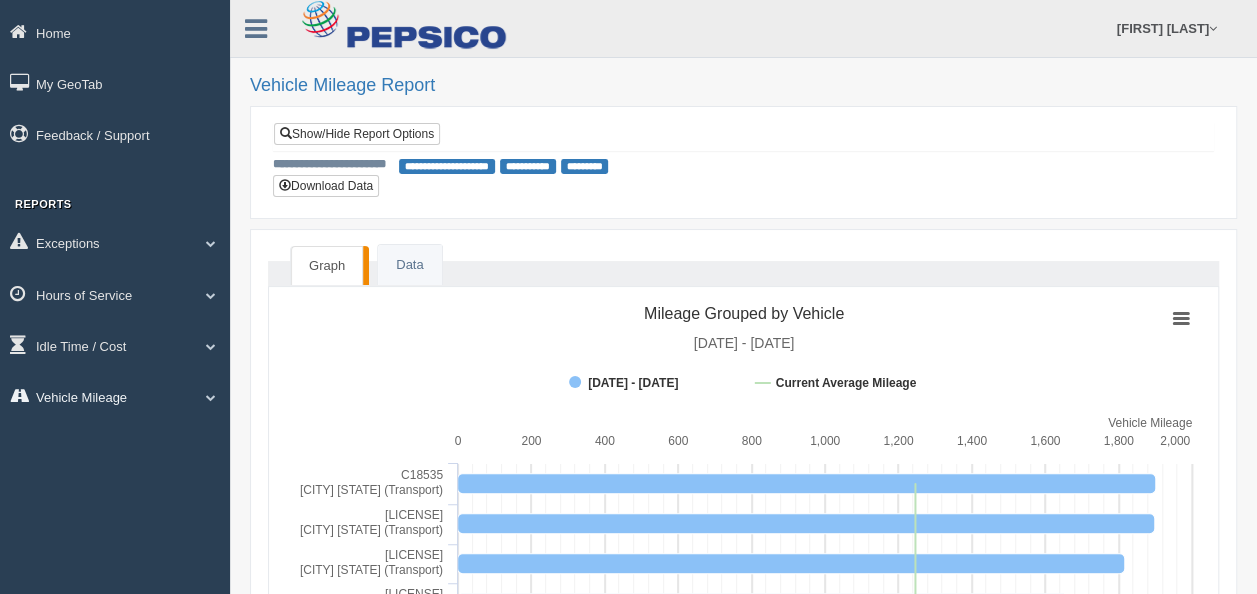 click on "Vehicle Mileage" at bounding box center [115, 242] 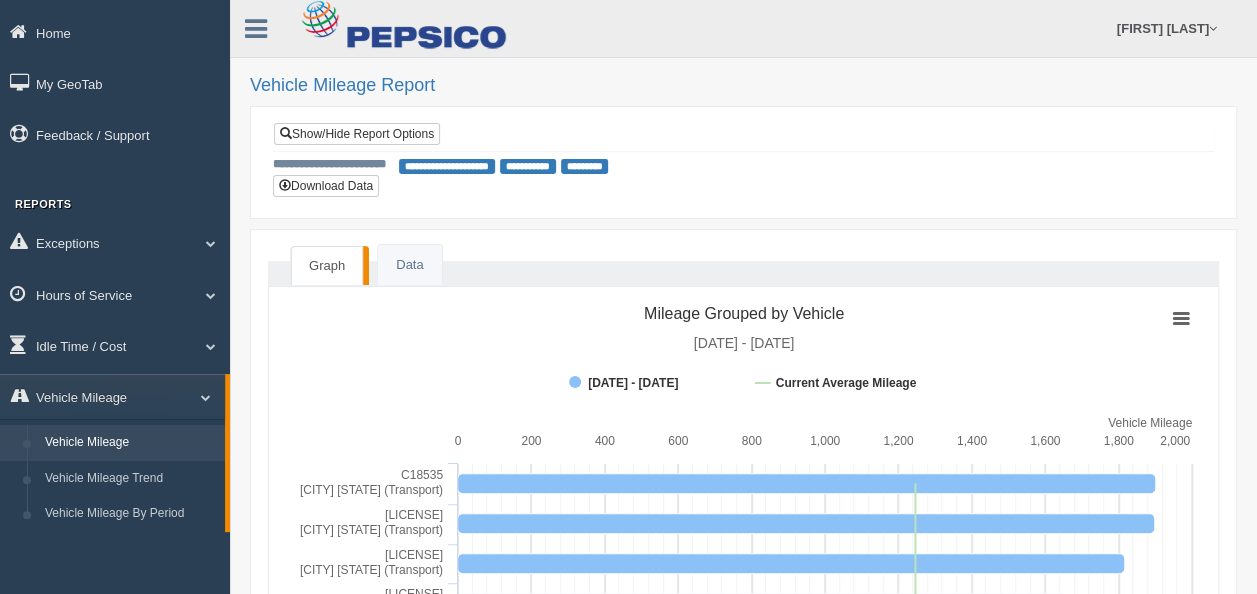 click on "Vehicle Mileage" at bounding box center [130, 443] 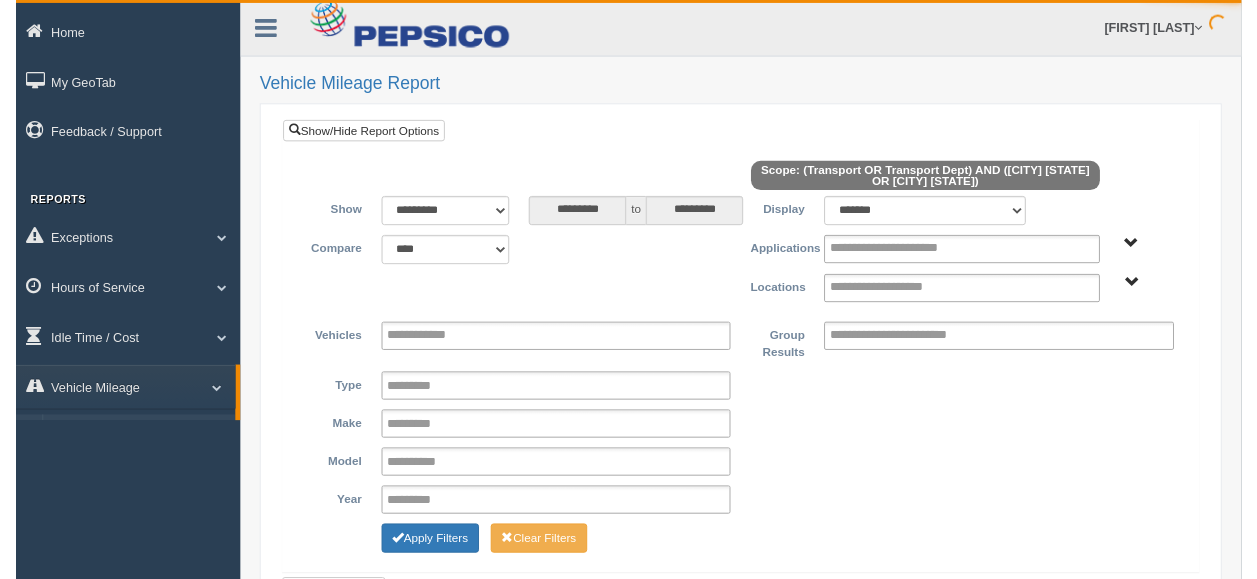 scroll, scrollTop: 0, scrollLeft: 0, axis: both 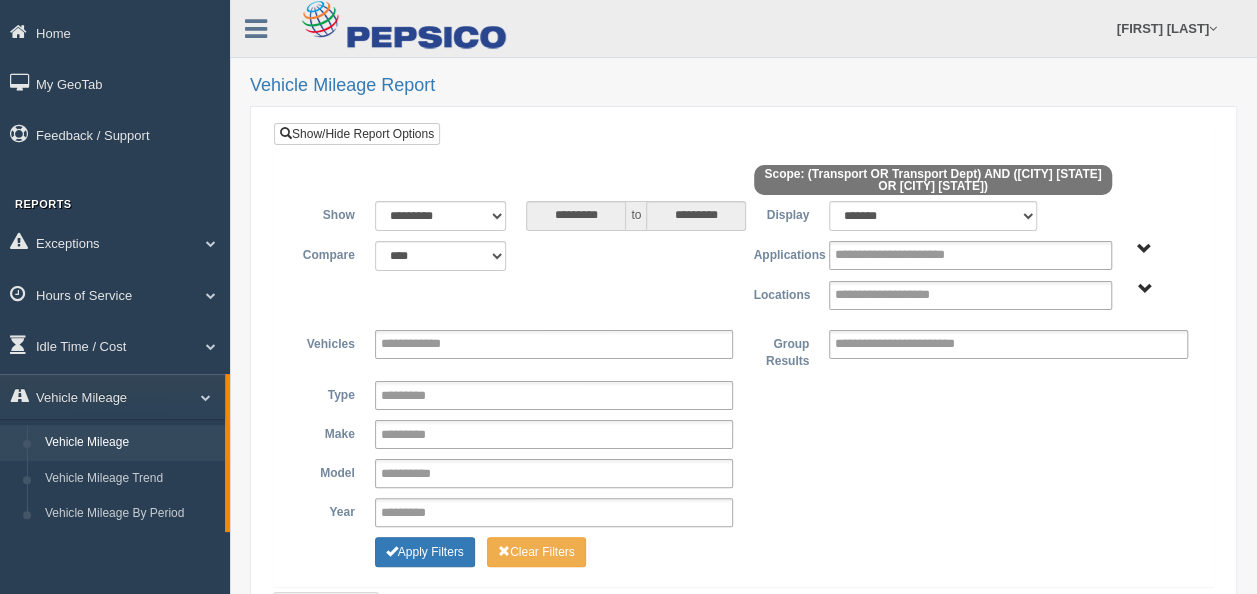 click on "Transport" at bounding box center (1144, 249) 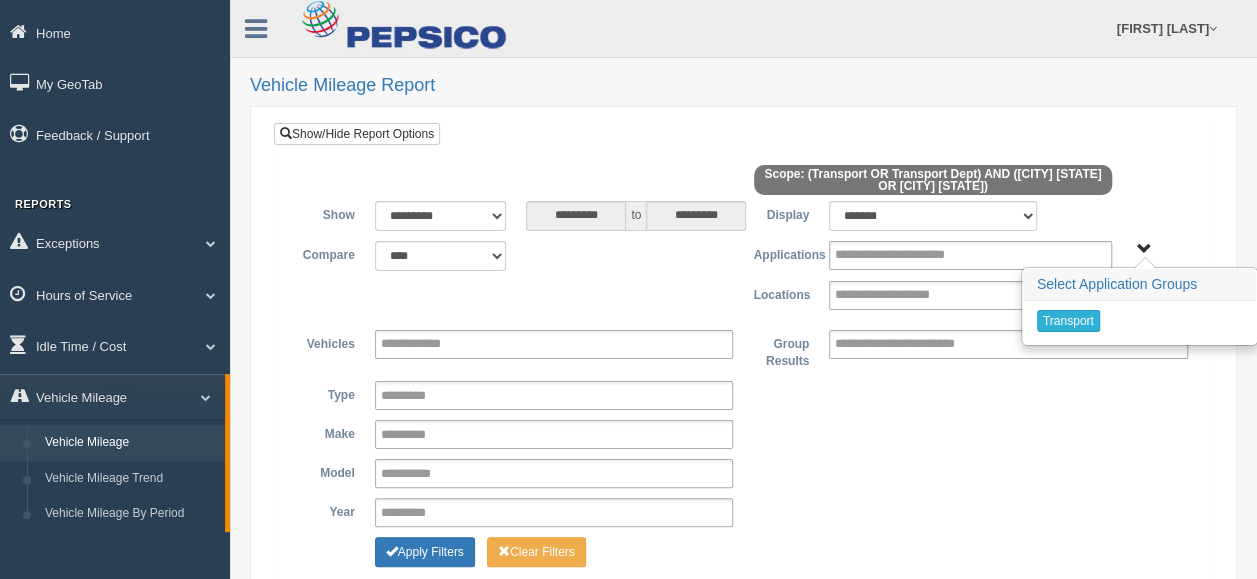 click on "Transport" at bounding box center (1068, 321) 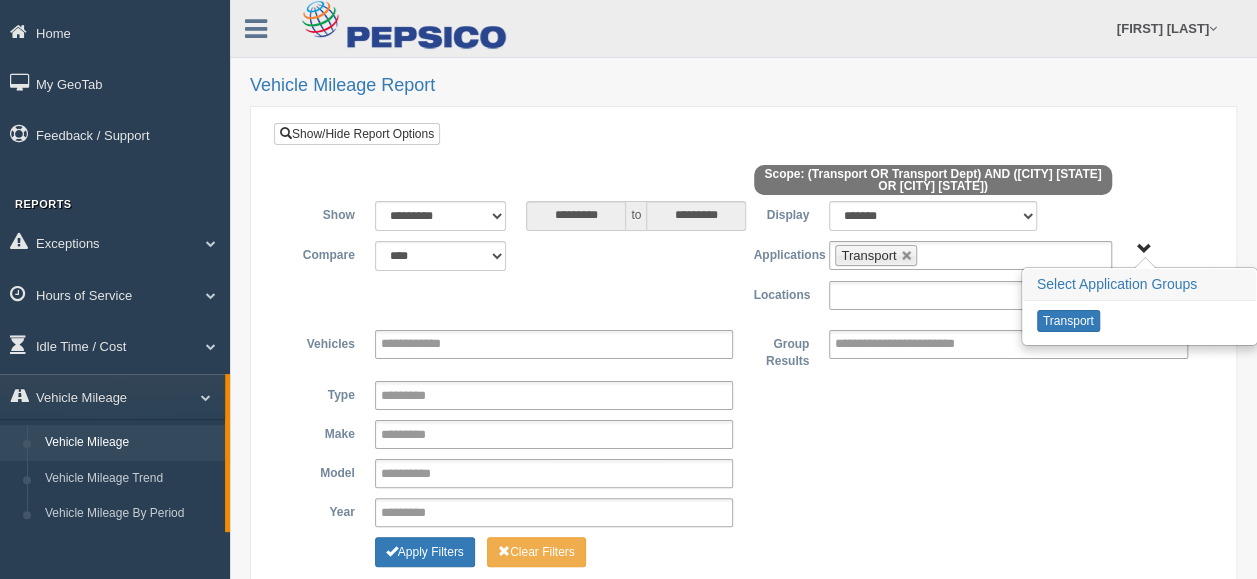 click at bounding box center [904, 295] 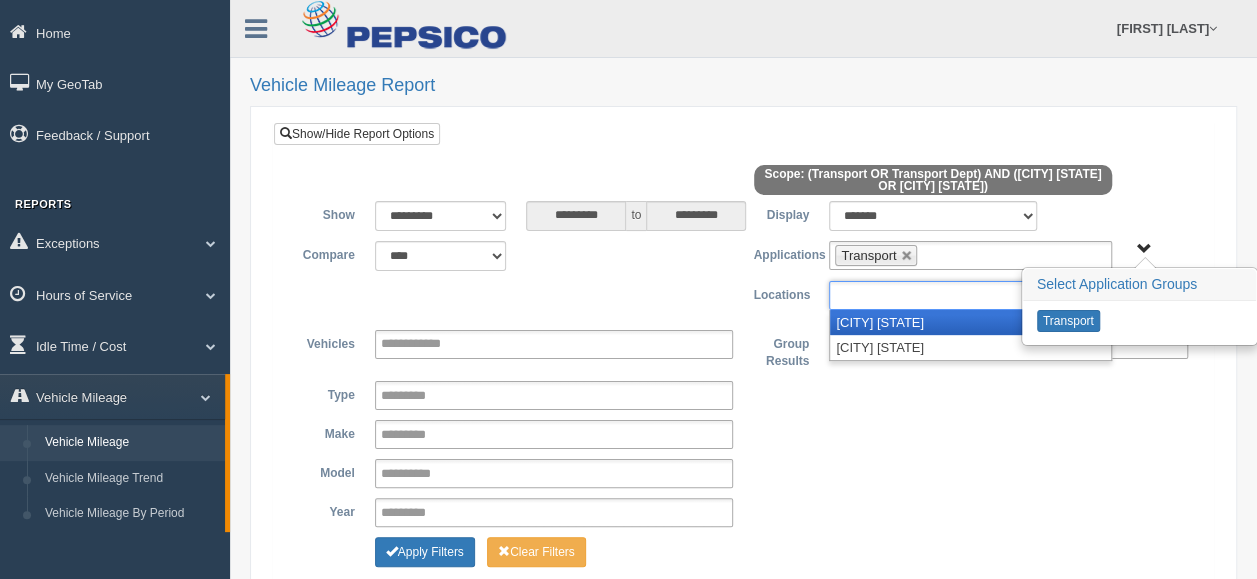 click on "[CITY] [STATE]" at bounding box center [970, 322] 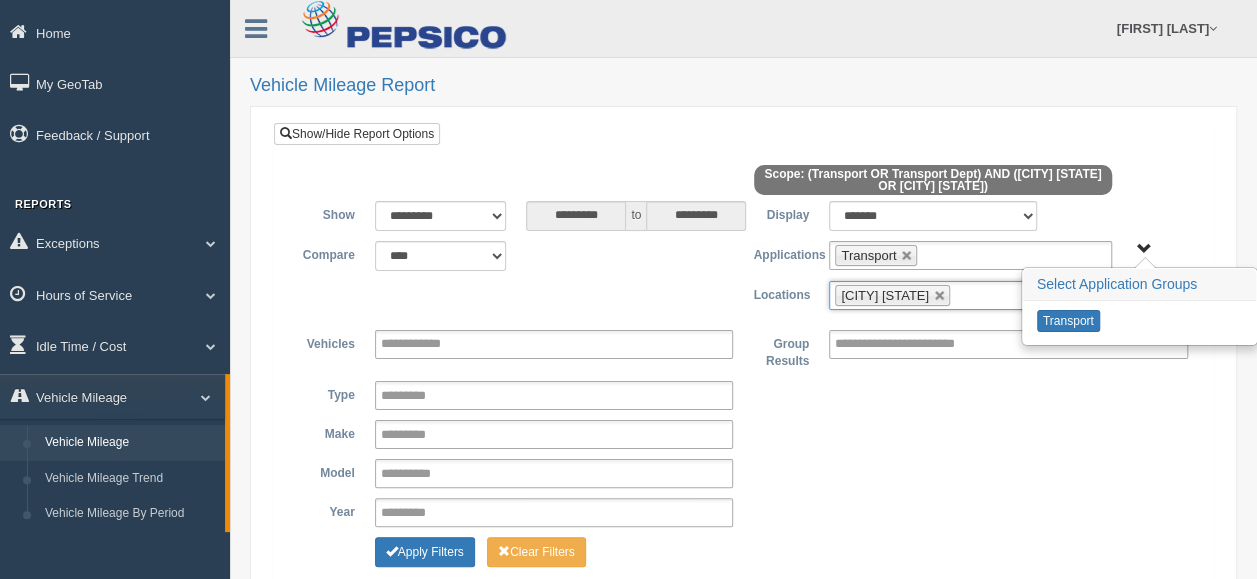 scroll, scrollTop: 180, scrollLeft: 0, axis: vertical 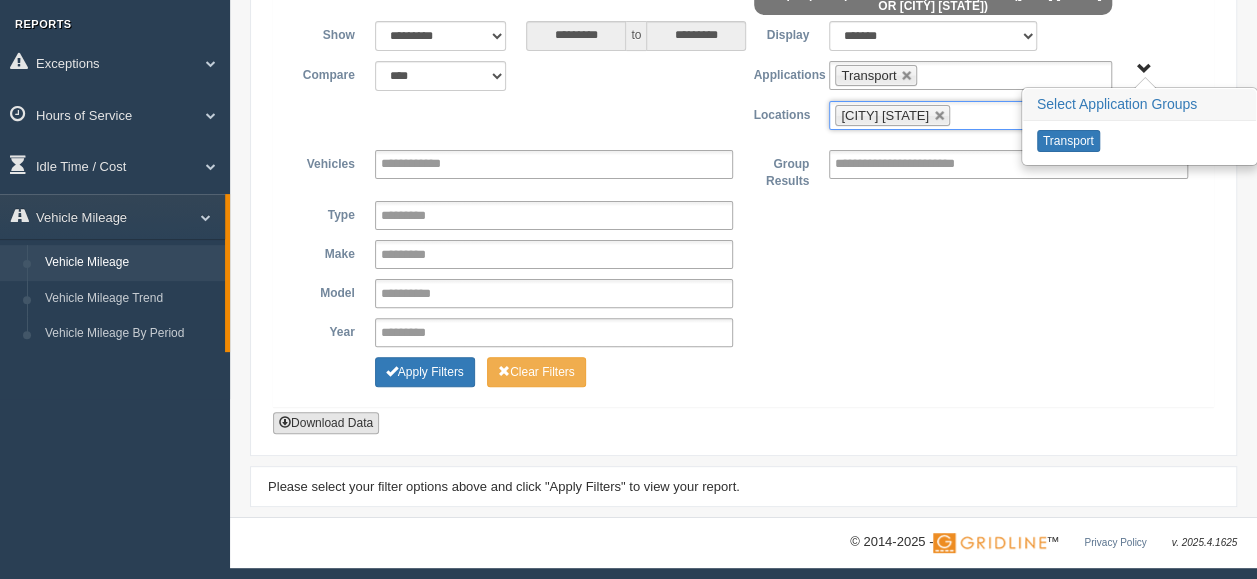 click on "Download Data" at bounding box center [326, 423] 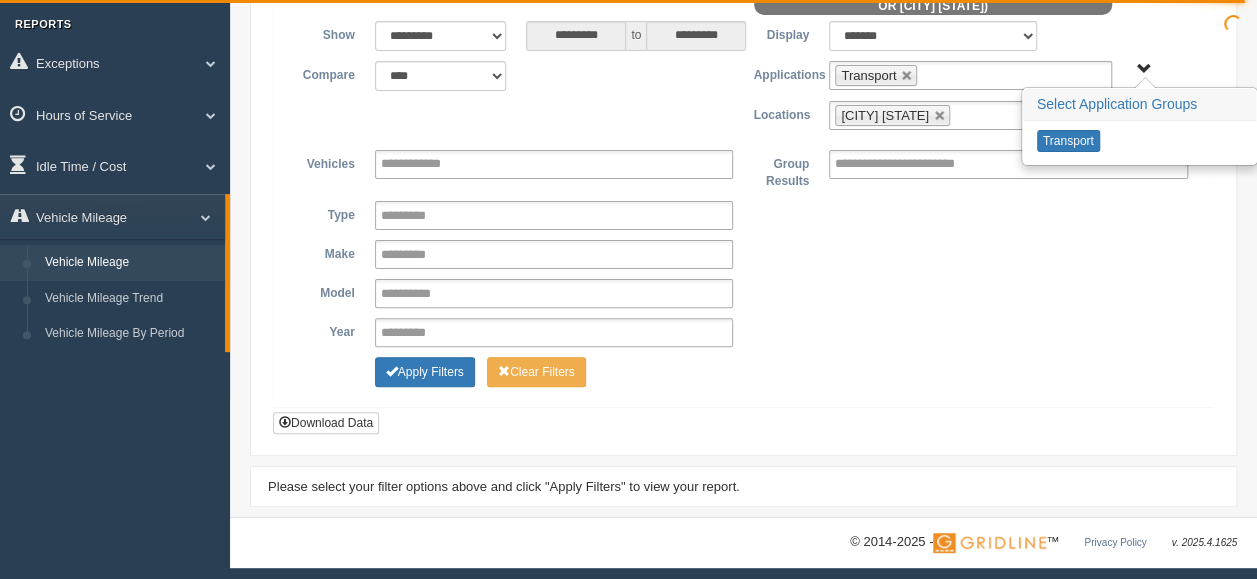 click on "**********" at bounding box center [743, 193] 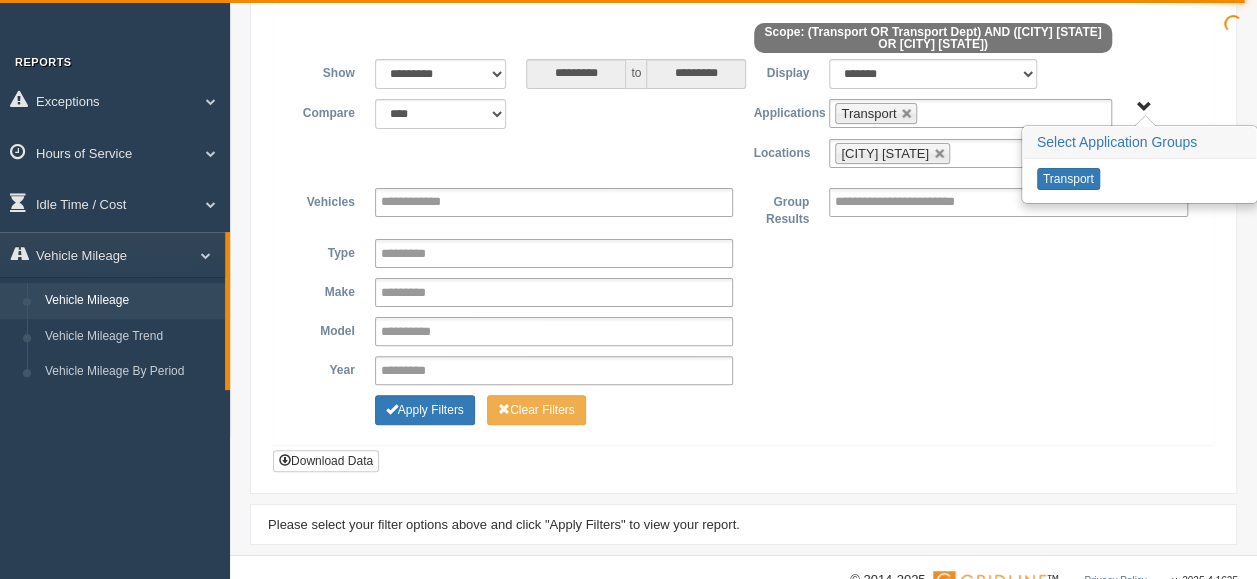 scroll, scrollTop: 180, scrollLeft: 0, axis: vertical 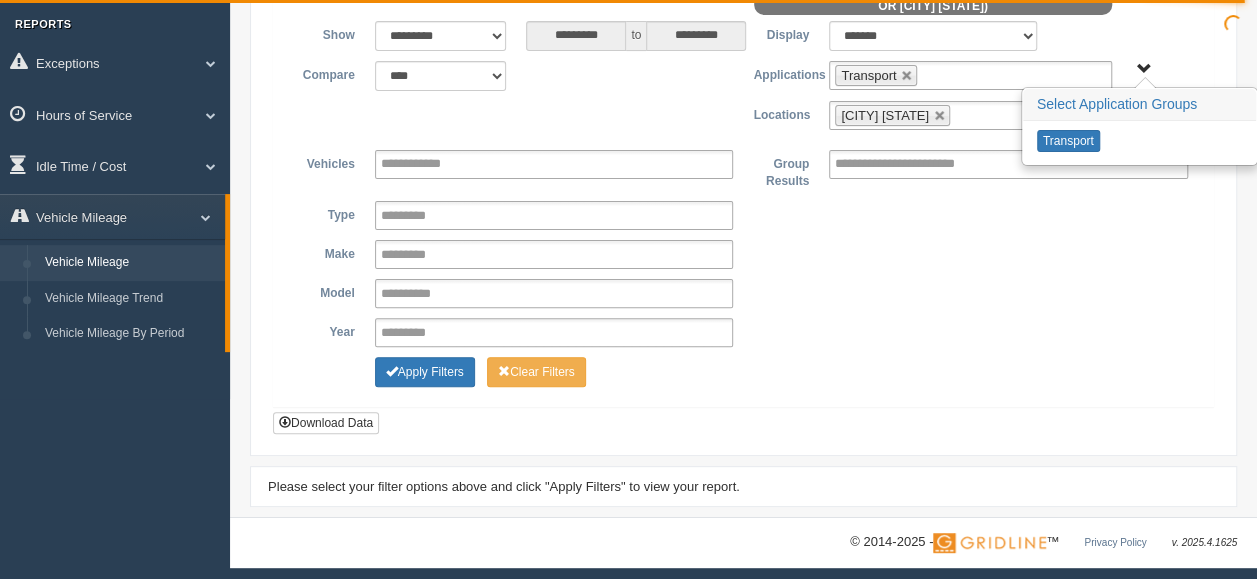 click at bounding box center [940, 116] 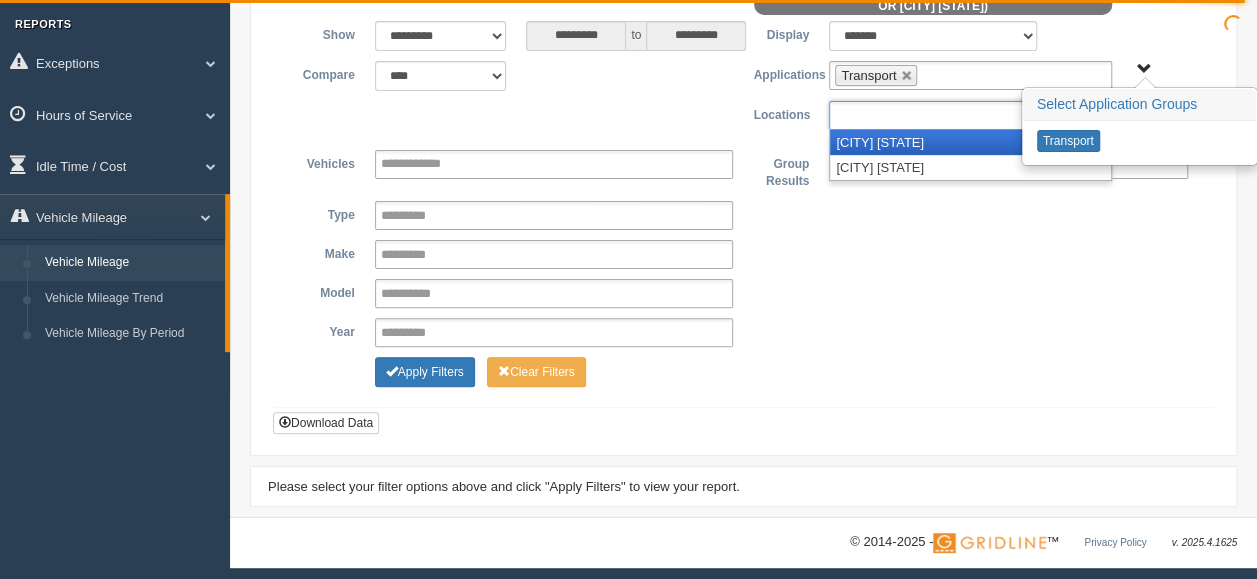 click at bounding box center (904, 115) 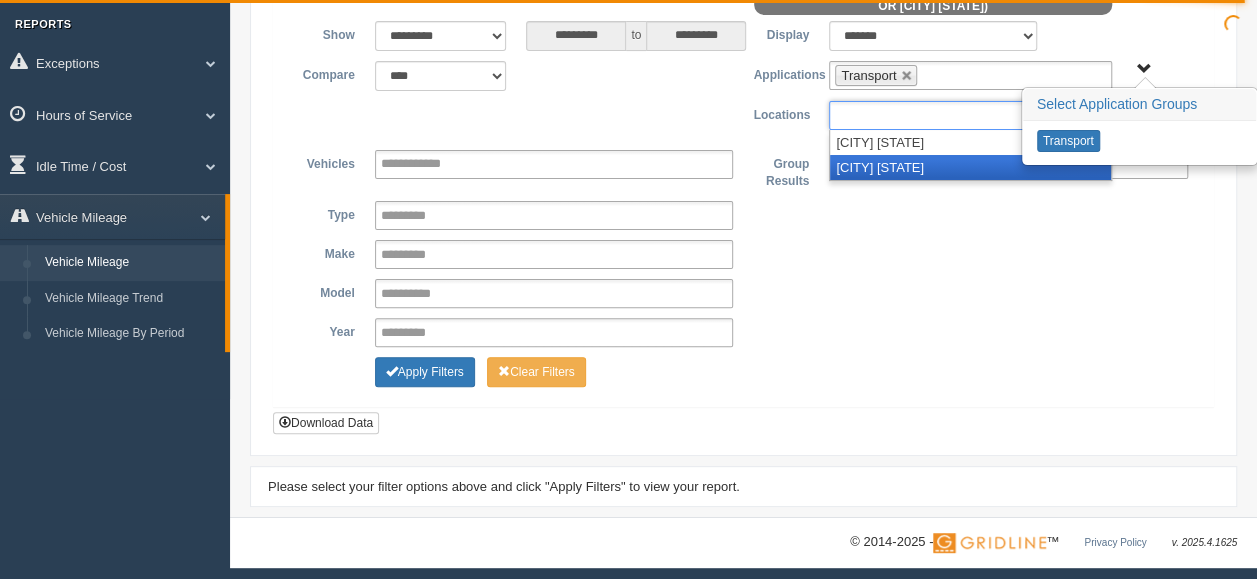 click on "[CITY] [STATE]" at bounding box center [970, 167] 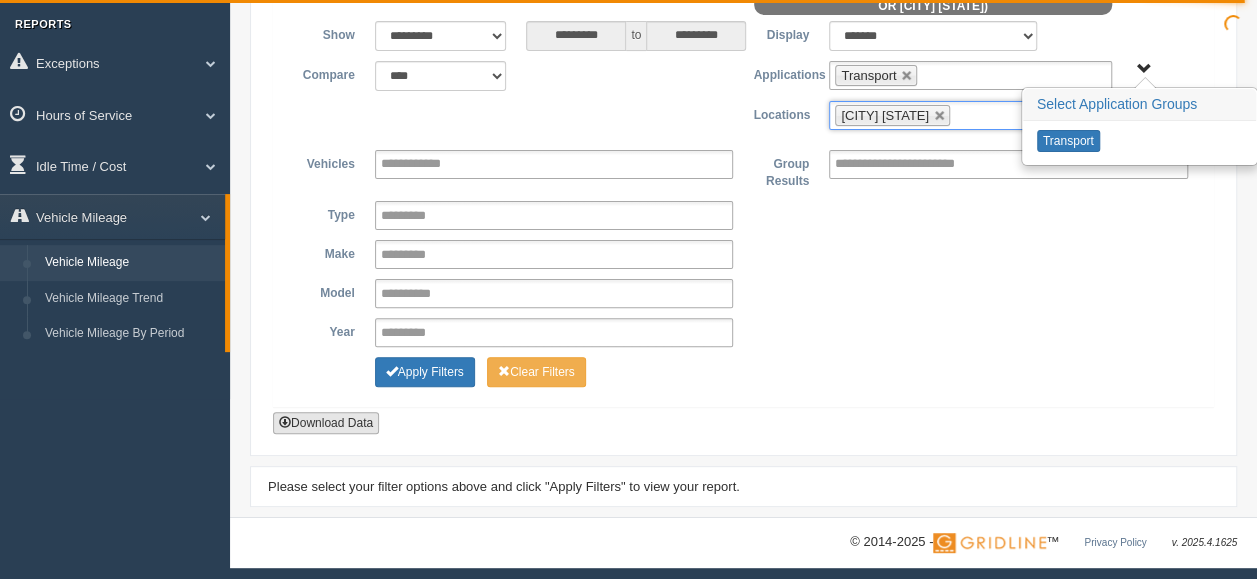 click on "Download Data" at bounding box center [326, 423] 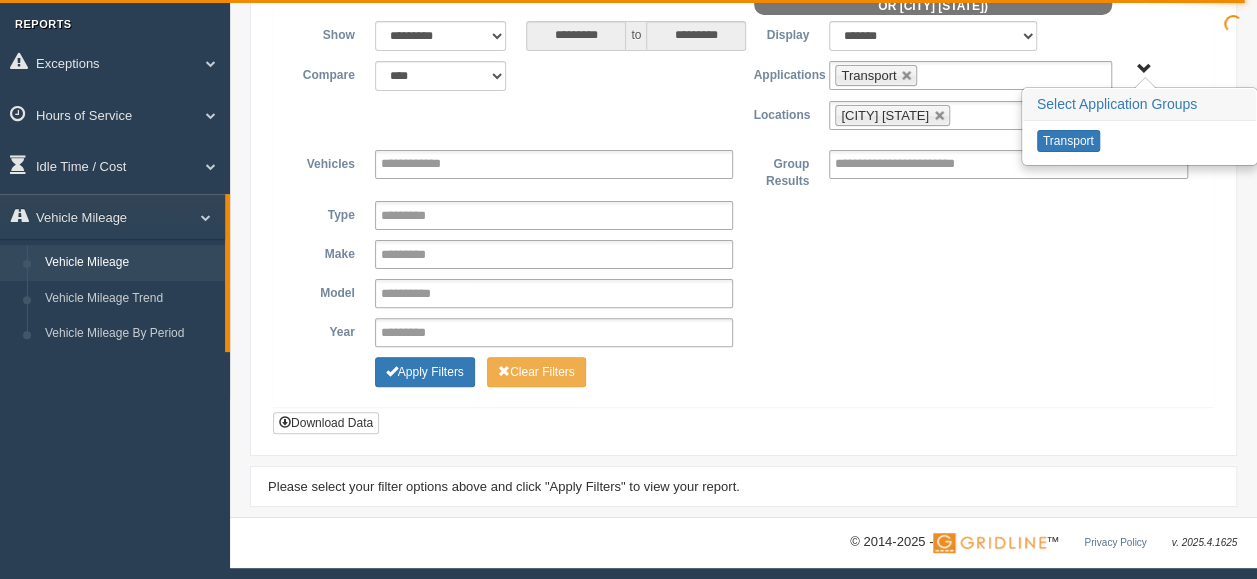 click on "**********" at bounding box center [743, 206] 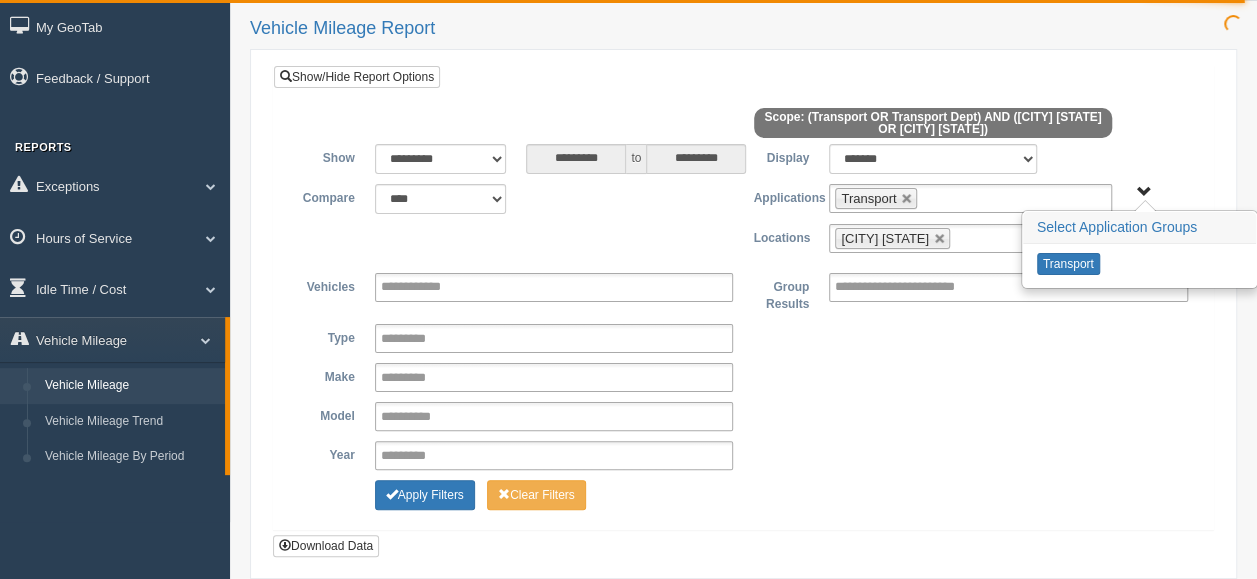 scroll, scrollTop: 180, scrollLeft: 0, axis: vertical 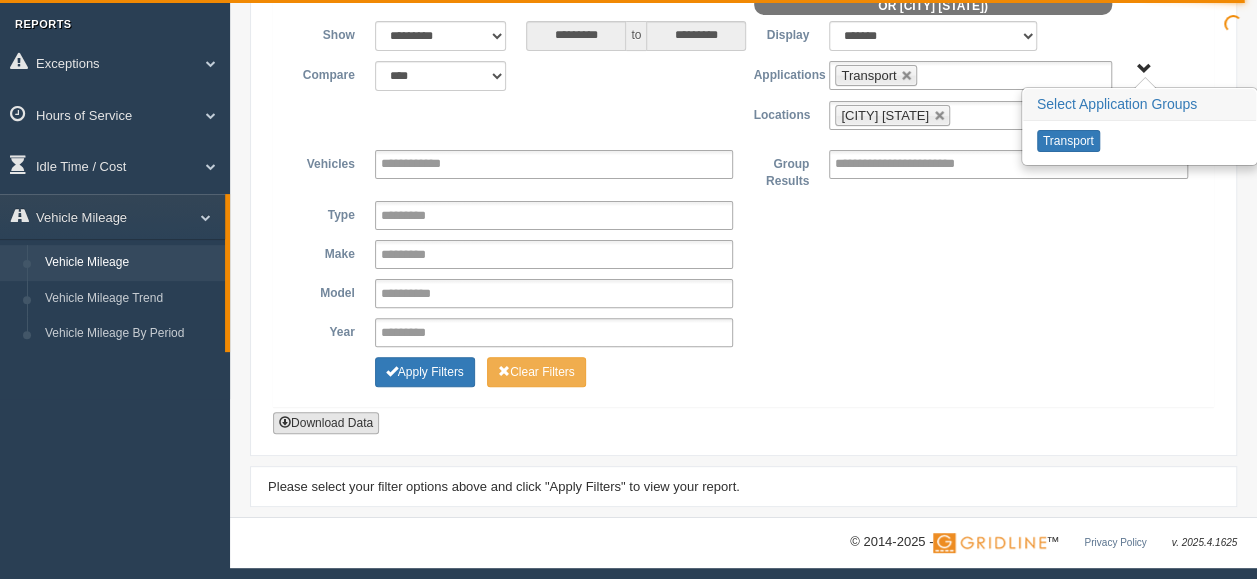click on "Download Data" at bounding box center [326, 423] 